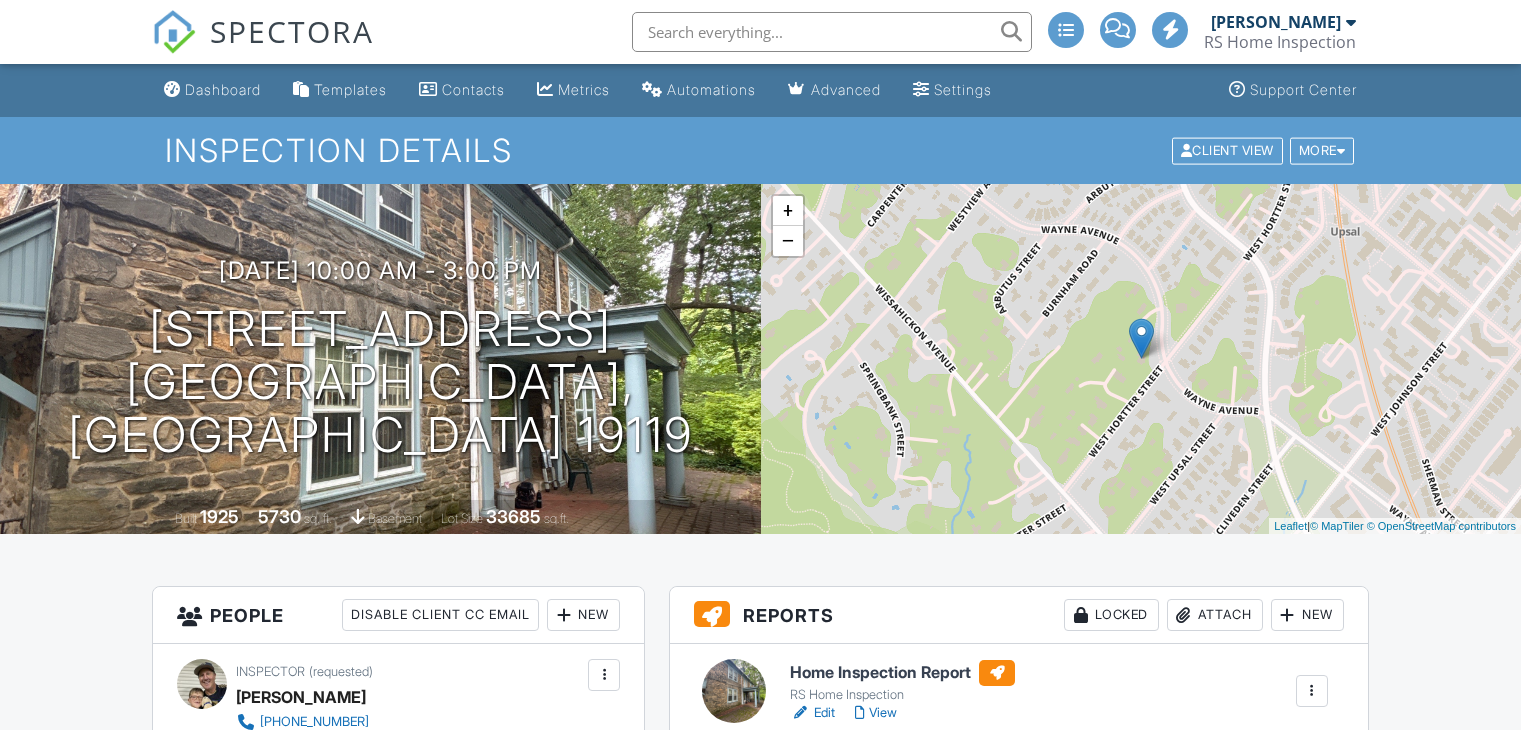 click on "All emails and texts are disabled for this inspection!
All emails and texts have been disabled for this inspection. This may have happened due to someone manually disabling them or this inspection being unconfirmed when it was scheduled. To re-enable emails and texts for this inspection, click the button below.
Turn on emails and texts
Reports
Locked
Attach
New
Home Inspection Report
RS Home Inspection
Edit
View
Quick Publish
Copy
Delete
Publish All
Checking report completion
Publish report?
Before publishing from the web, click "Preview/Publish" in the Report Editor to save your changes ( don't know where that is? ). If this is not clicked, your latest changes may not appear in the report.
This will make this report available to your client and/or agent. It will not send out a notification.
Cancel" at bounding box center [760, 2083] 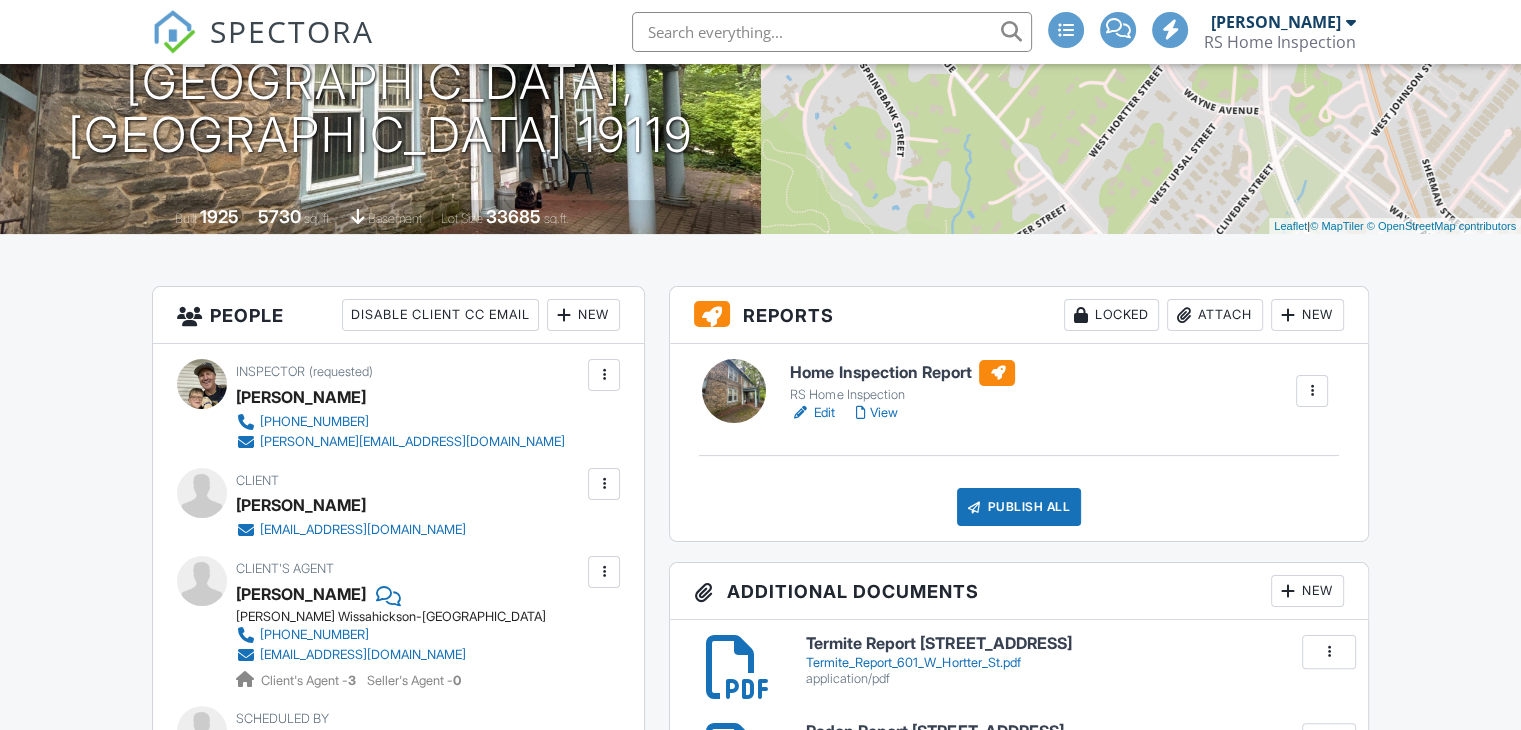 scroll, scrollTop: 500, scrollLeft: 0, axis: vertical 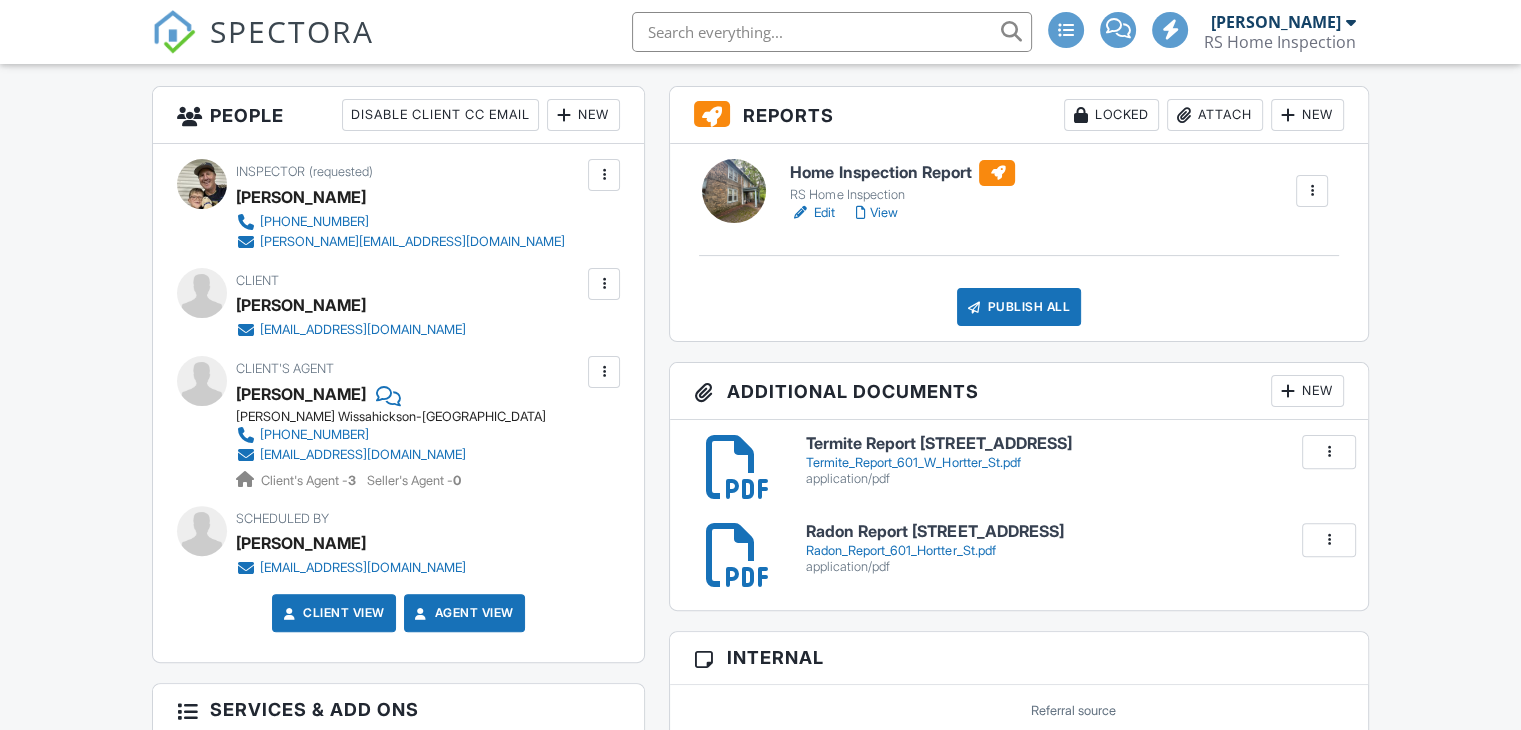 click on "Publish All" at bounding box center (1019, 307) 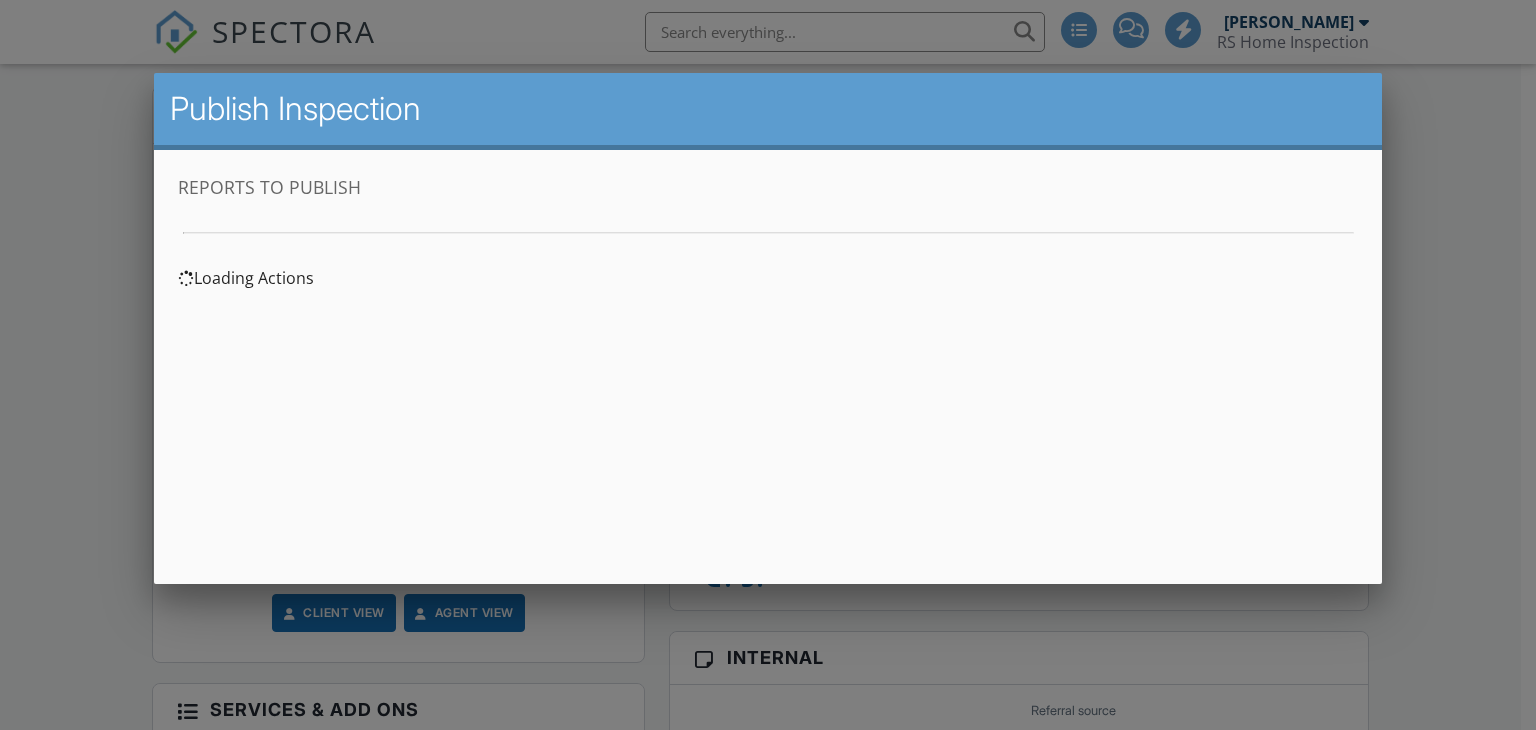 scroll, scrollTop: 0, scrollLeft: 0, axis: both 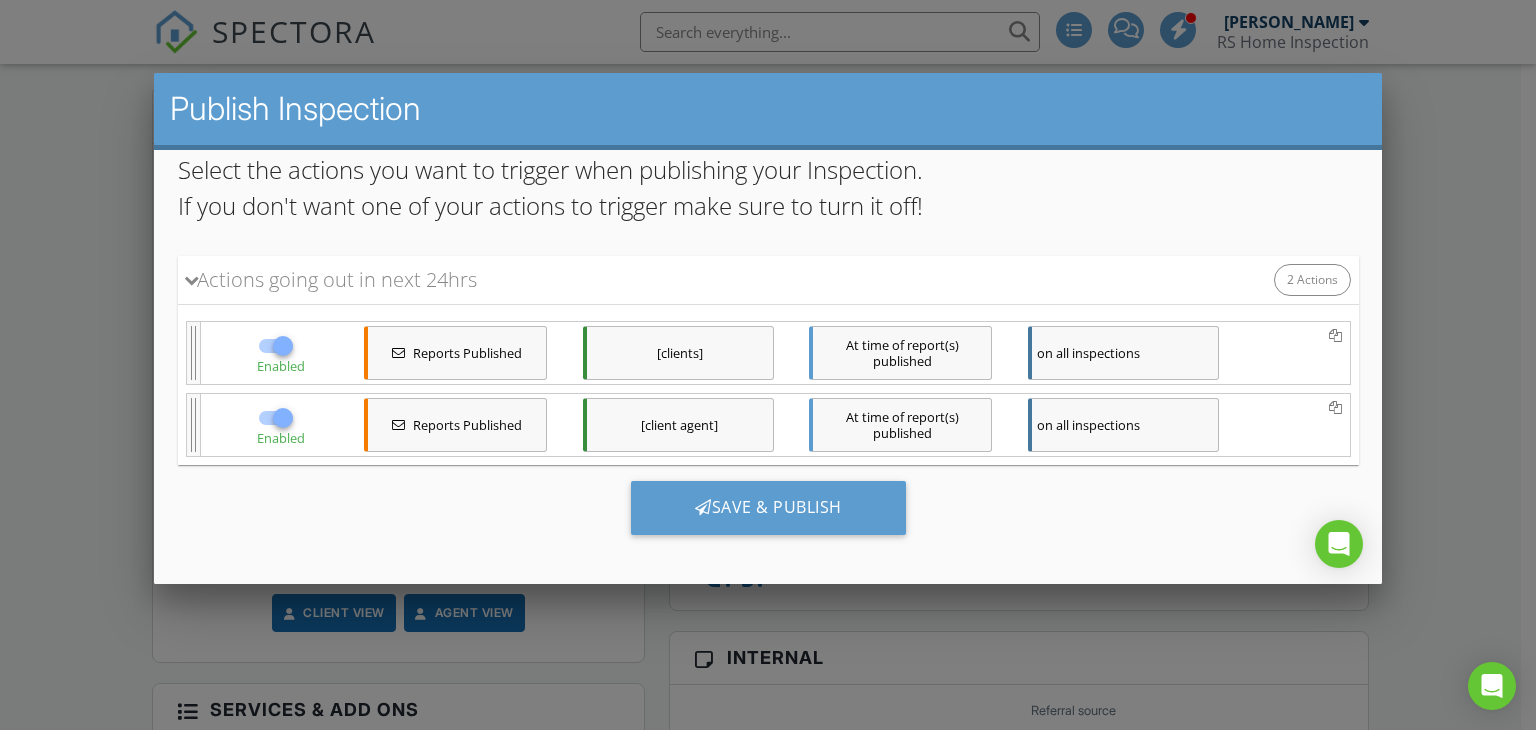 click on "[clients]" at bounding box center [677, 353] 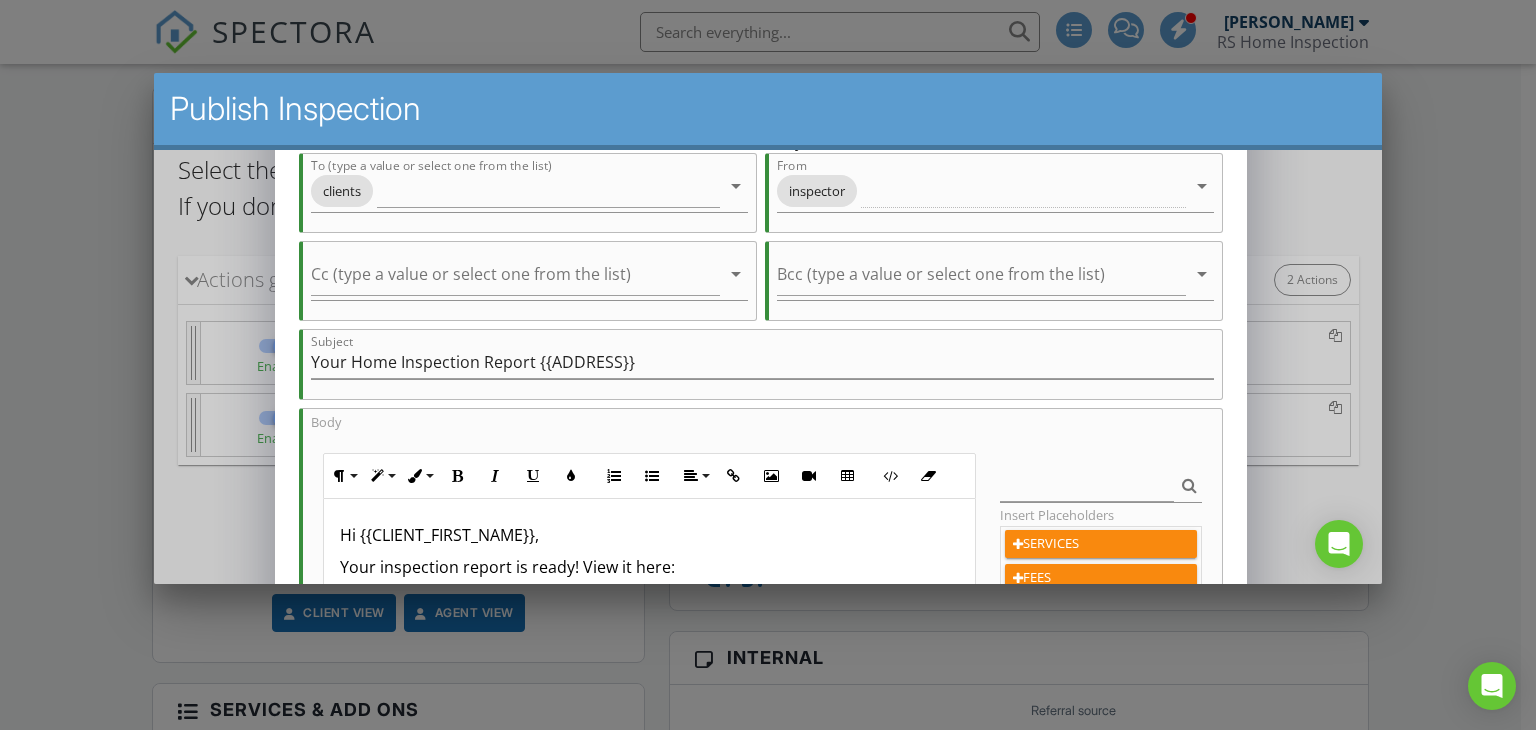 scroll, scrollTop: 300, scrollLeft: 0, axis: vertical 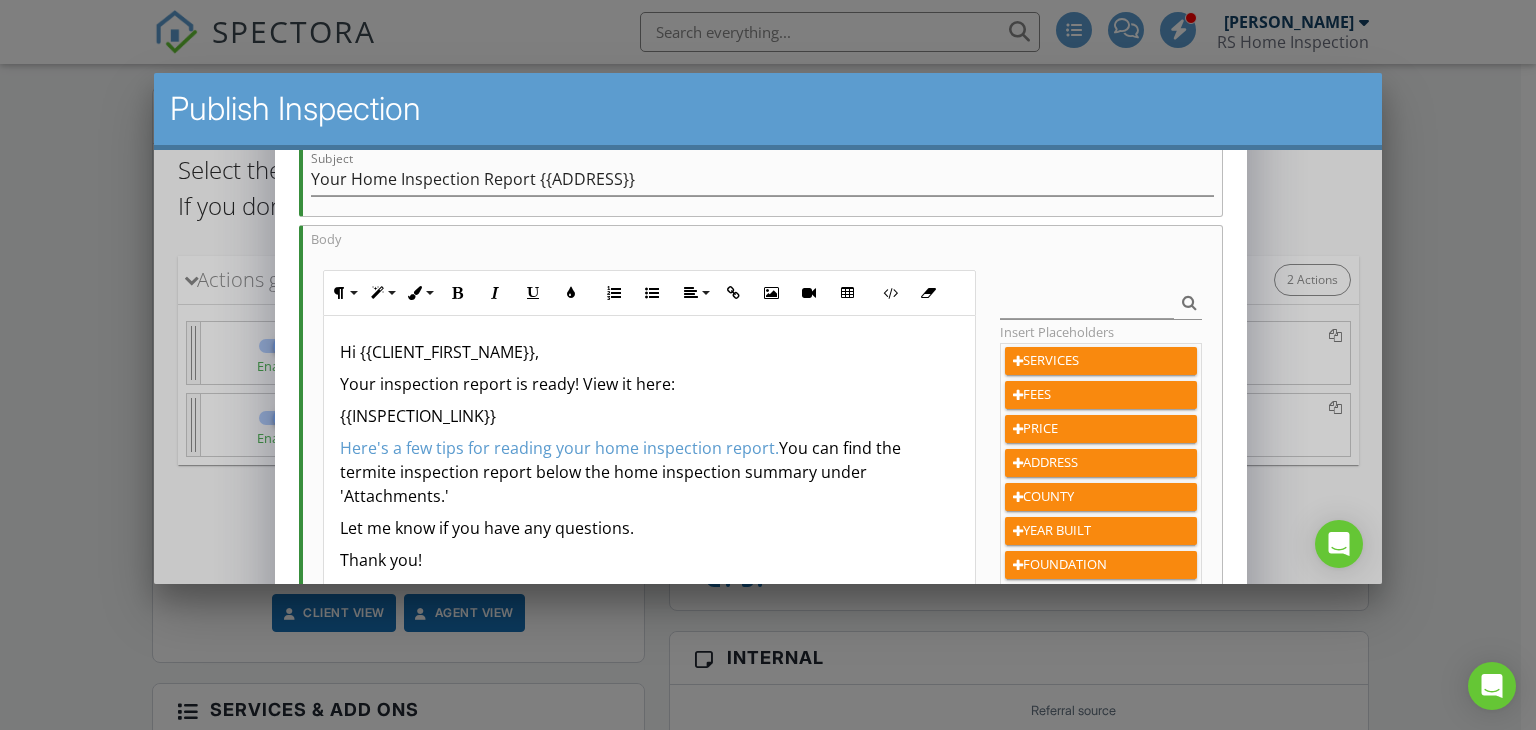 click on "Here's a few tips for reading your home inspection report.  You can find the termite inspection report below the home inspection summary under 'Attachments.'" at bounding box center (648, 472) 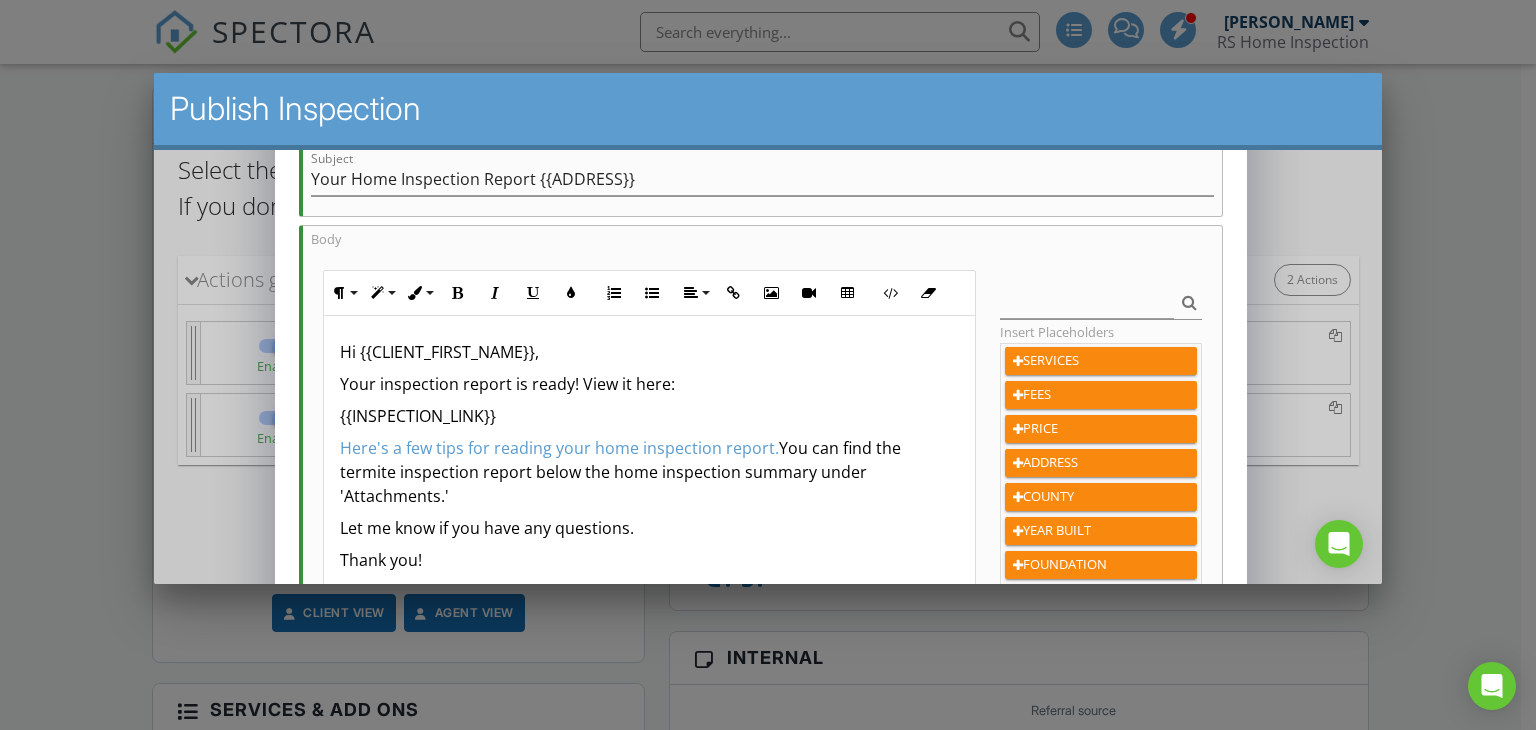type 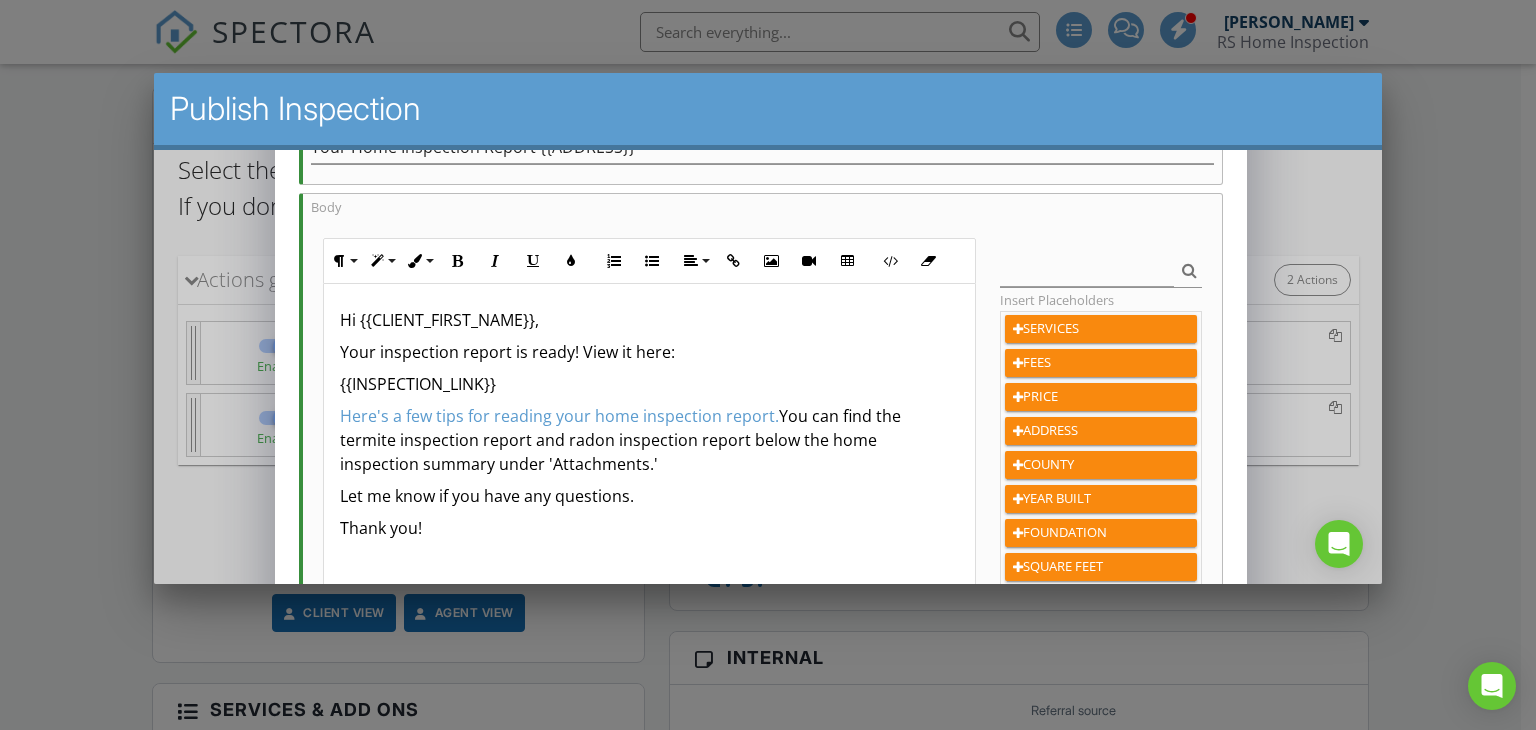 scroll, scrollTop: 600, scrollLeft: 0, axis: vertical 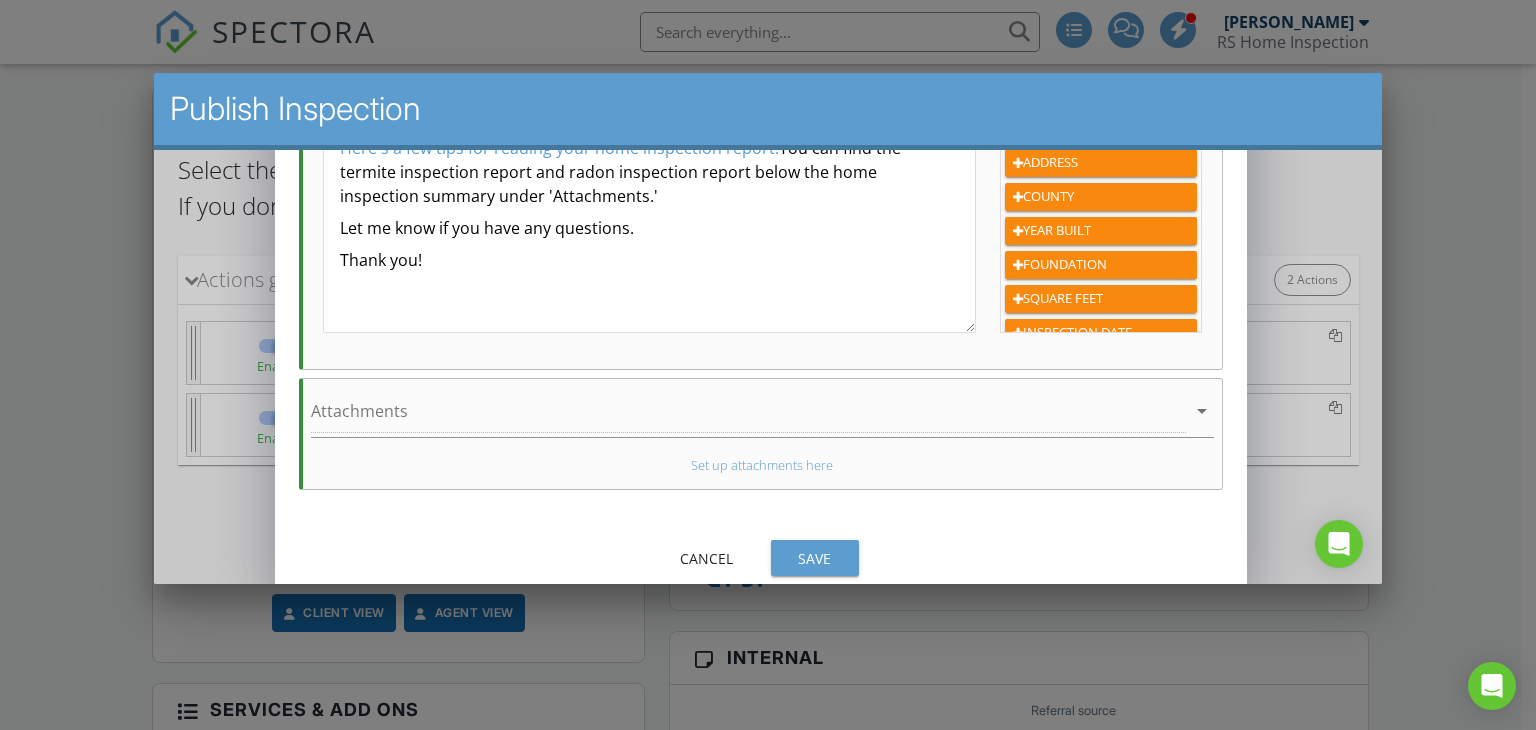 click on "Save" at bounding box center [814, 558] 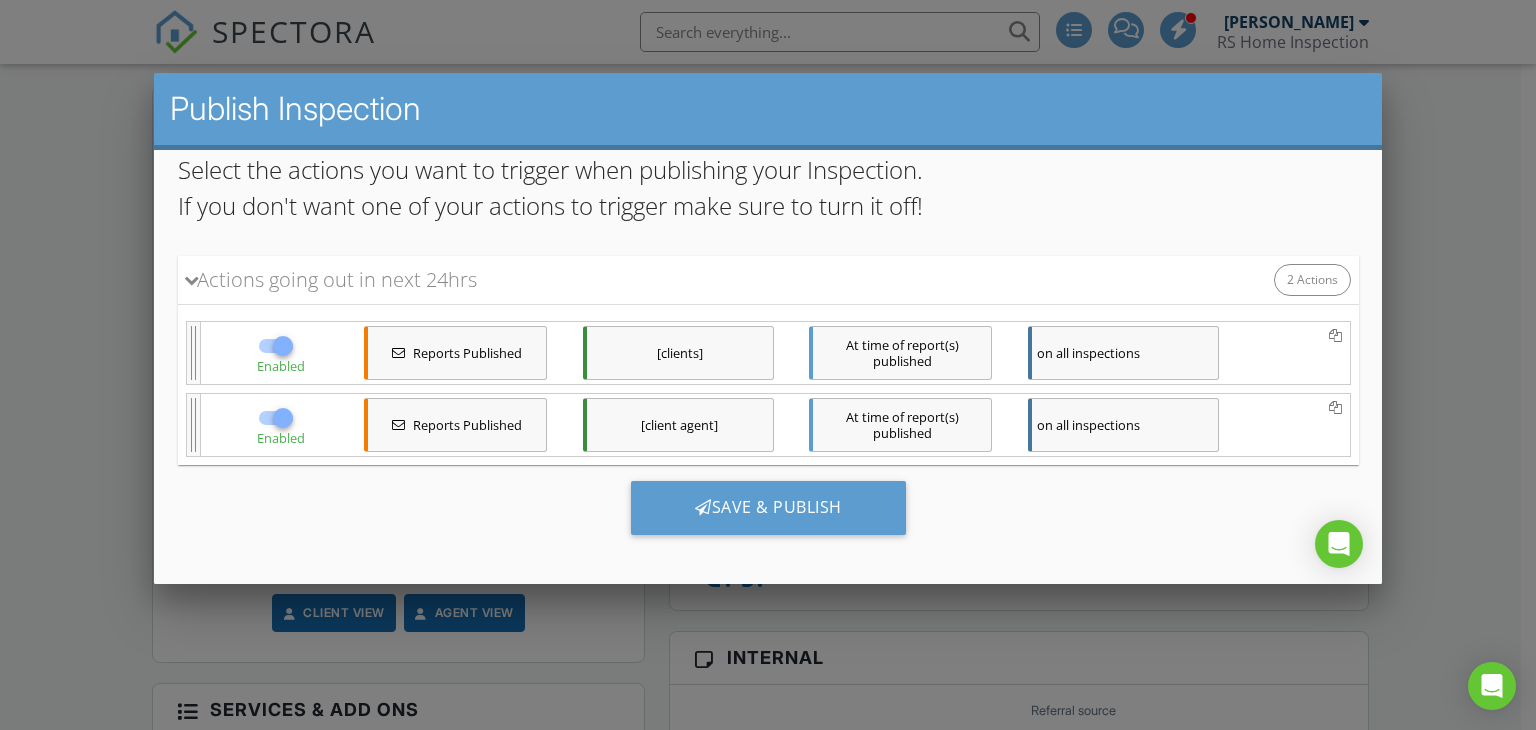 click on "[client agent]" at bounding box center (677, 425) 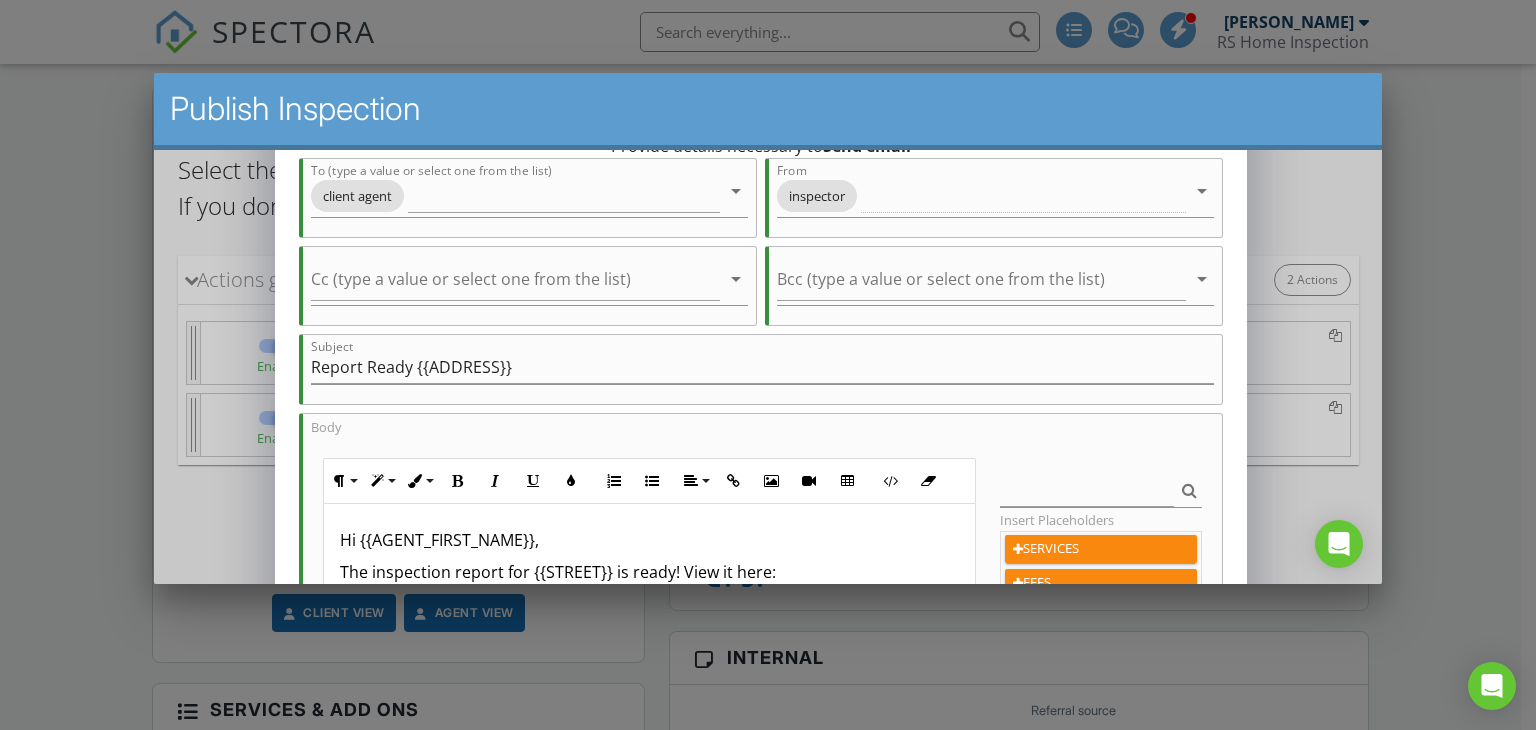 scroll, scrollTop: 300, scrollLeft: 0, axis: vertical 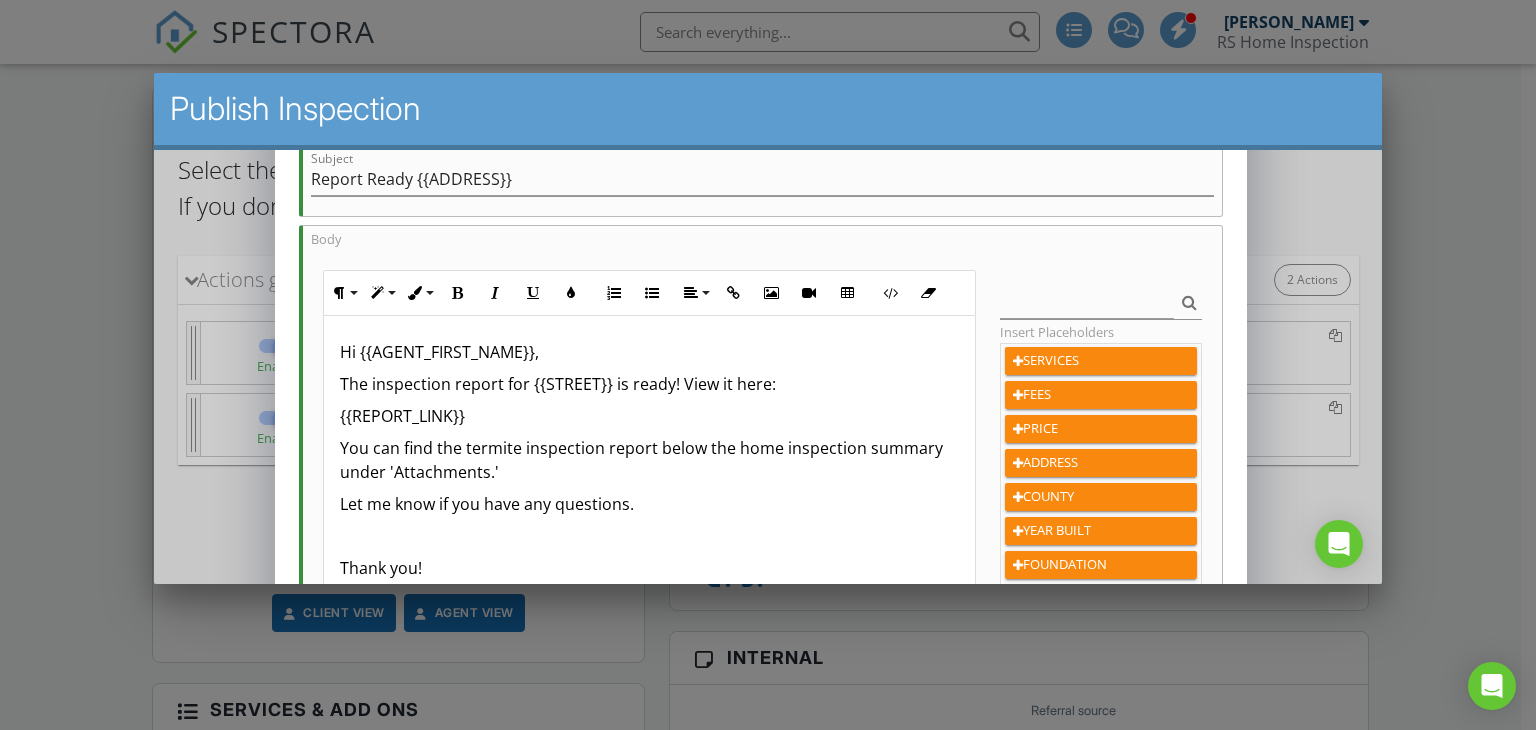 click on "You can find the termite inspection report below the home inspection summary under 'Attachments.'" at bounding box center (648, 460) 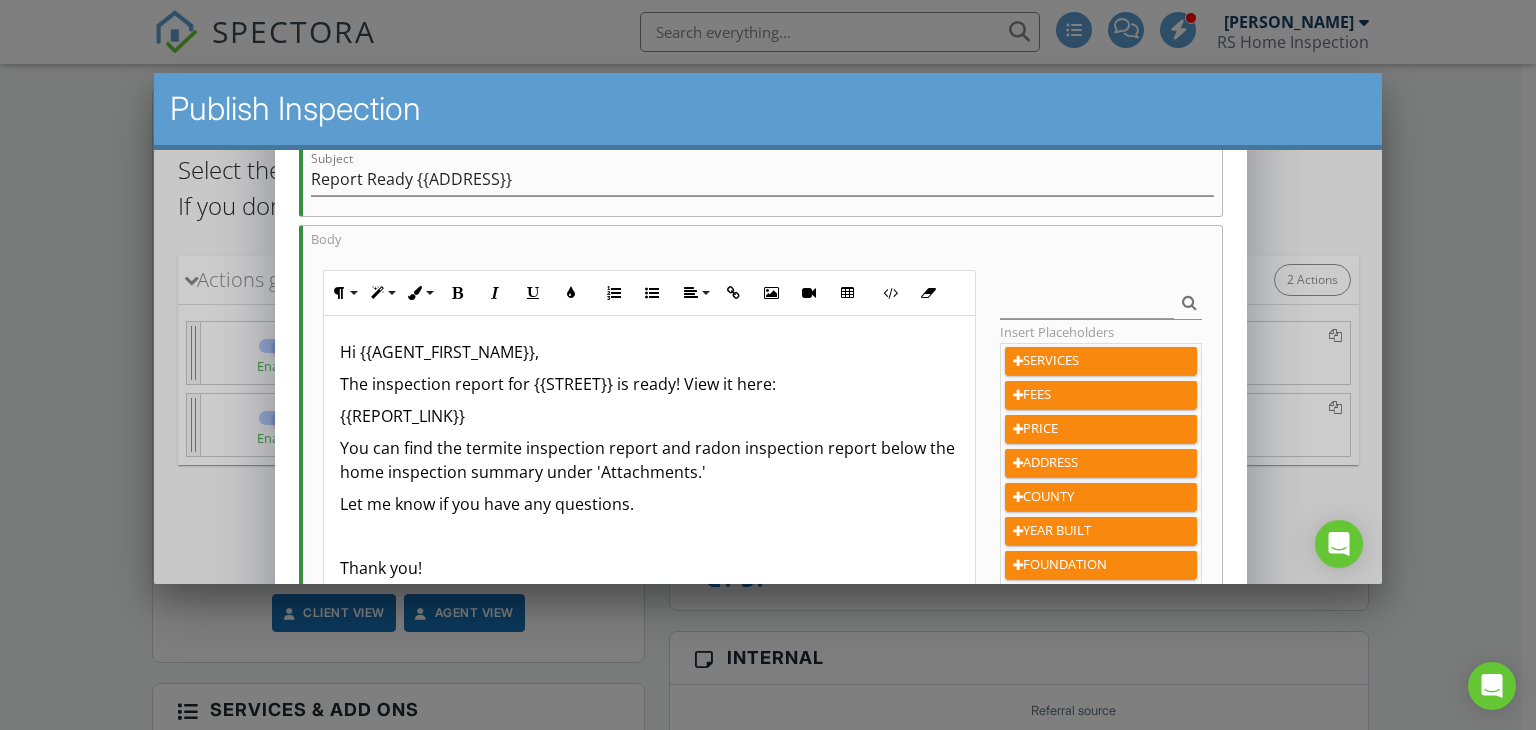scroll, scrollTop: 0, scrollLeft: 0, axis: both 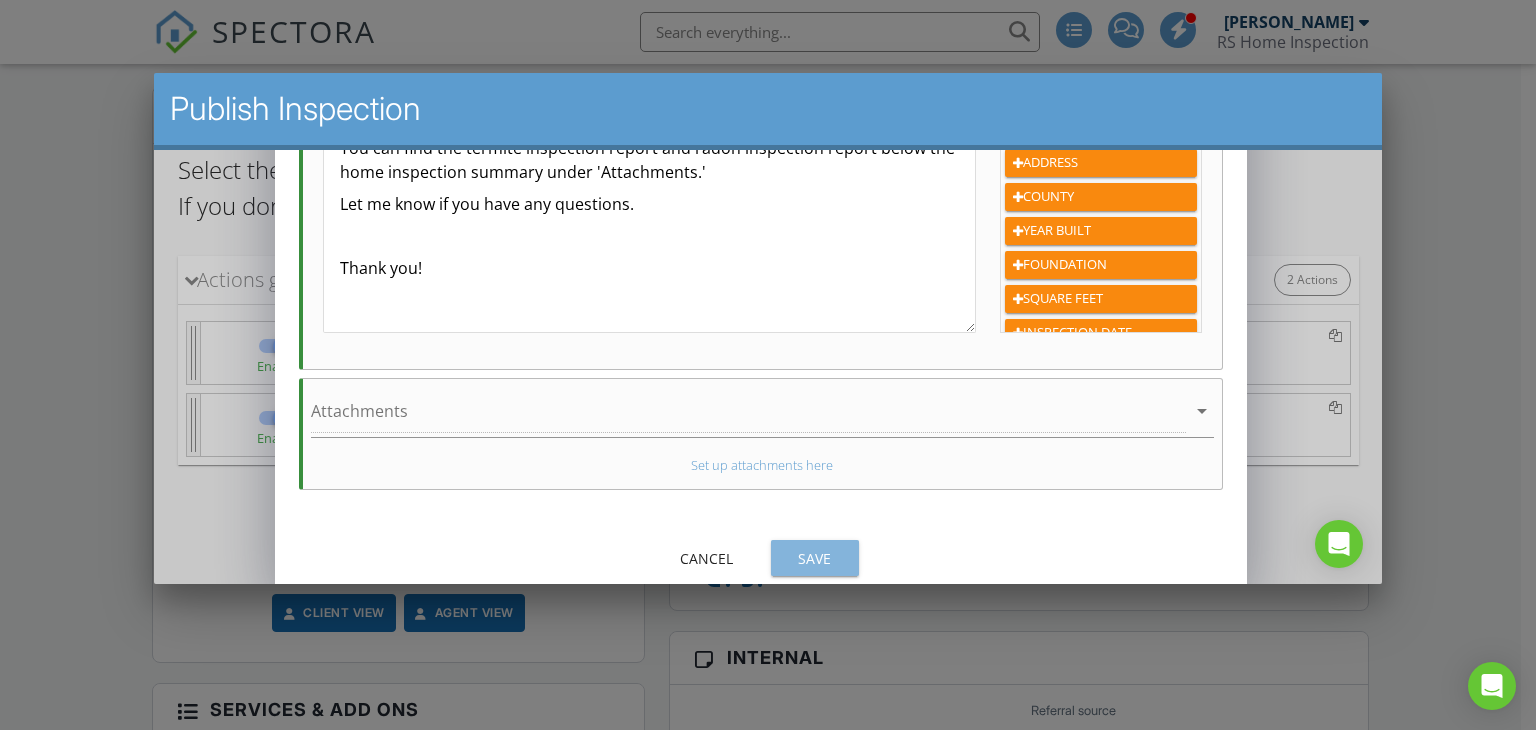 click on "Save" at bounding box center [814, 558] 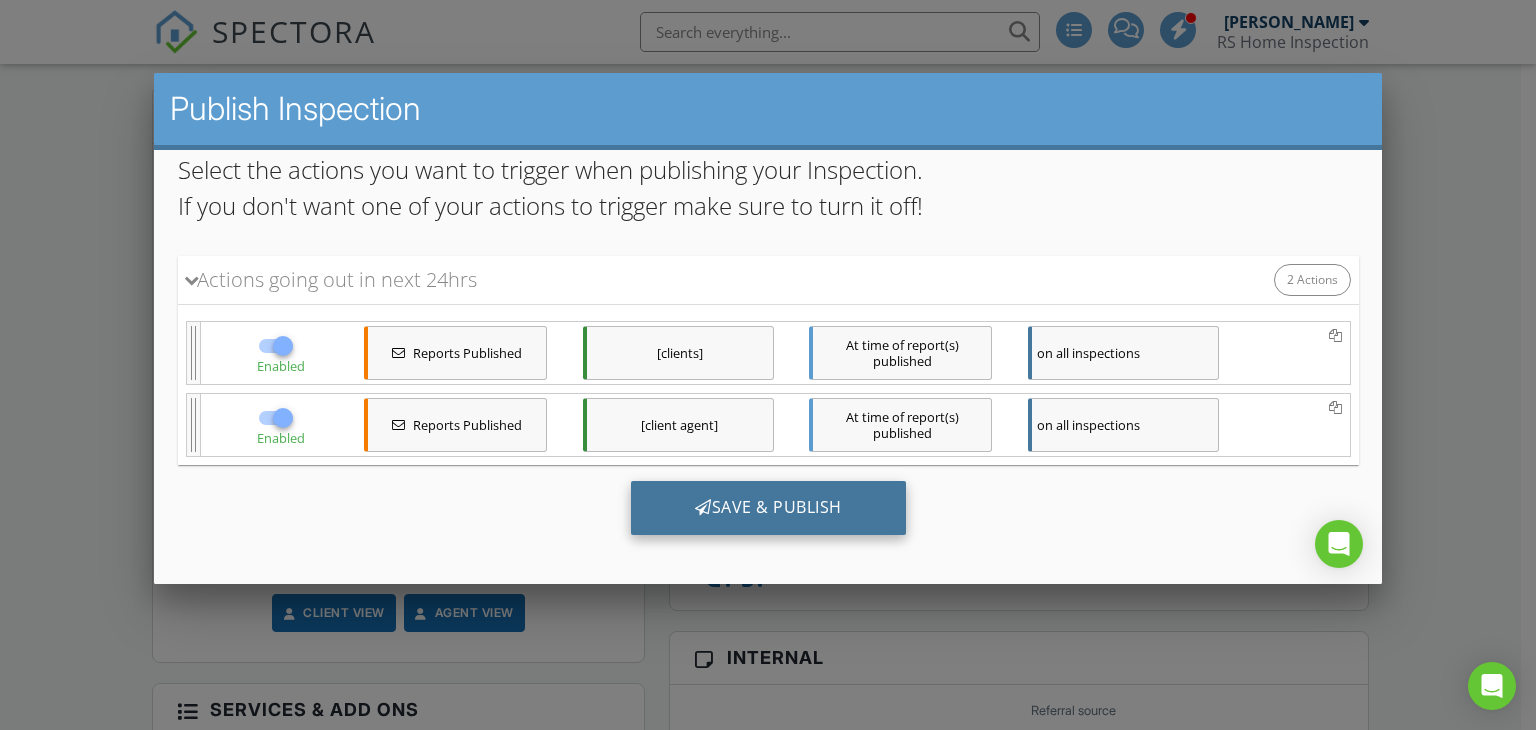 click on "Save & Publish" at bounding box center (767, 508) 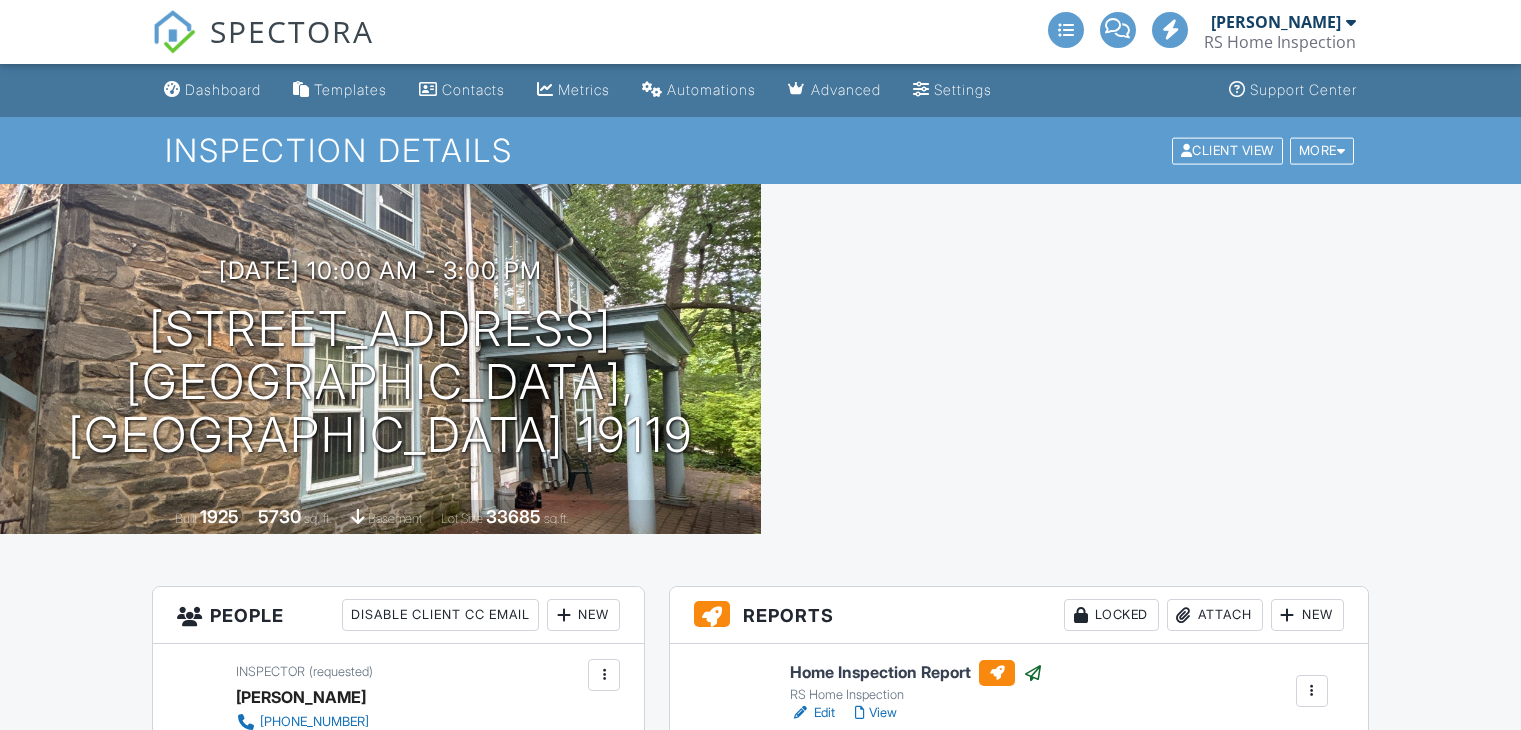 scroll, scrollTop: 0, scrollLeft: 0, axis: both 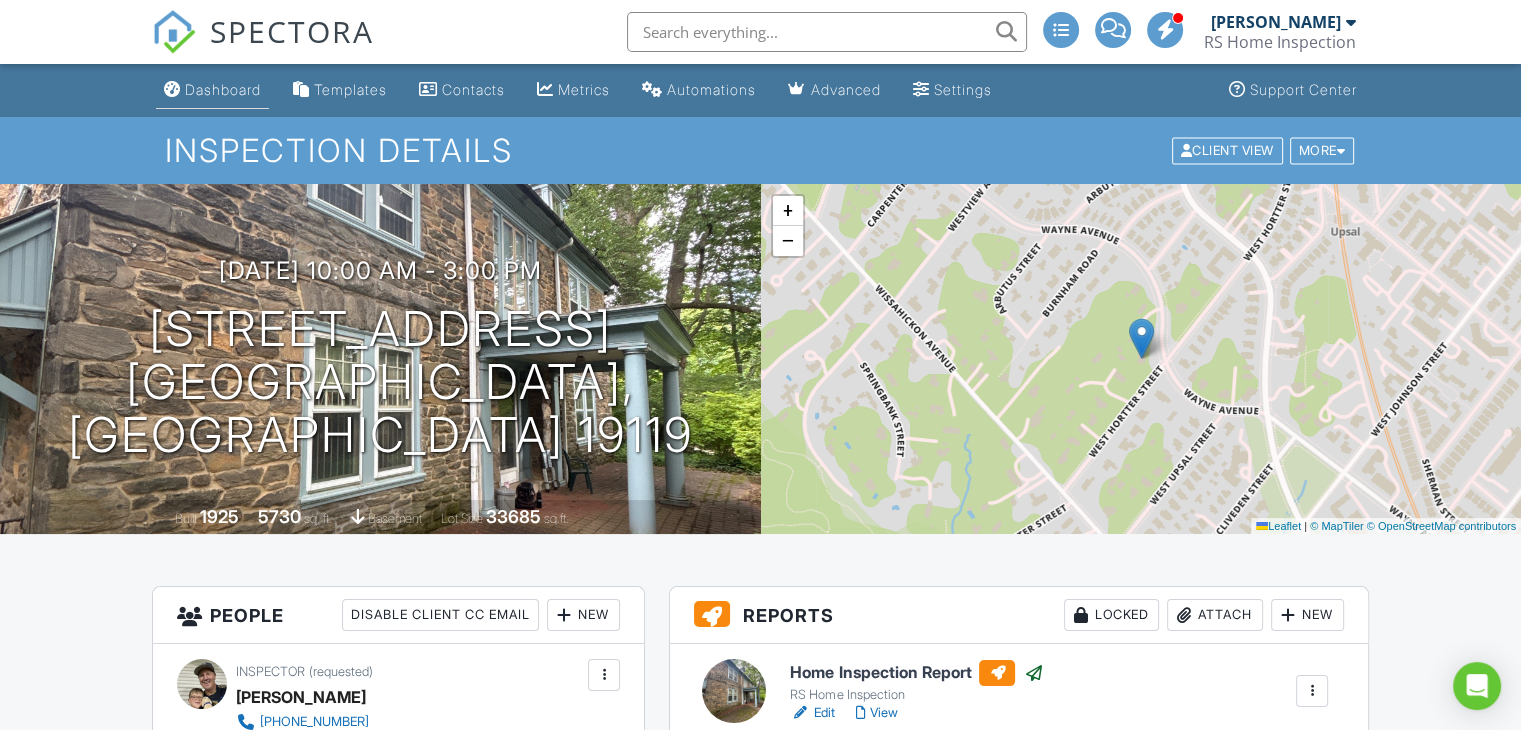 click on "Dashboard" at bounding box center (223, 89) 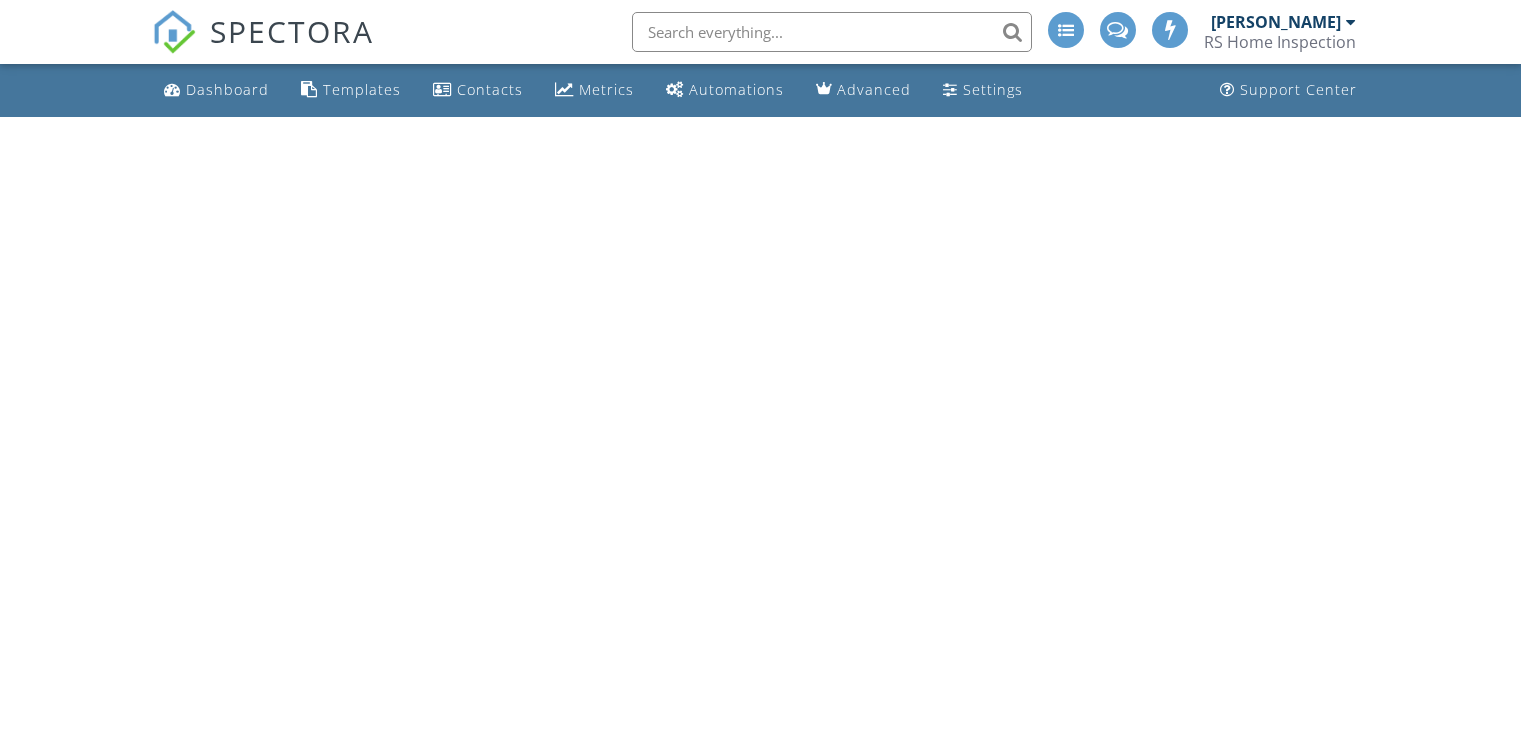 scroll, scrollTop: 0, scrollLeft: 0, axis: both 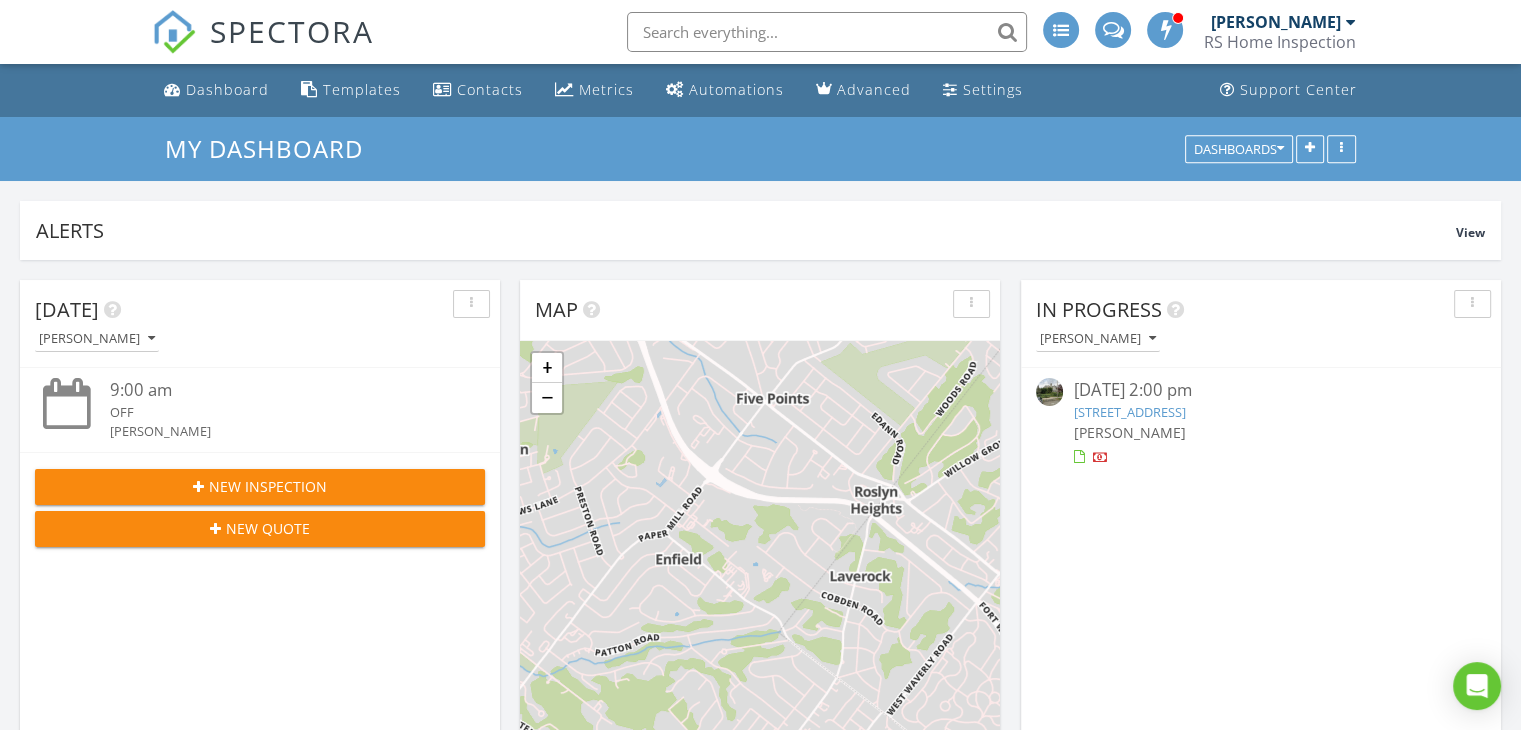 click at bounding box center (1166, 29) 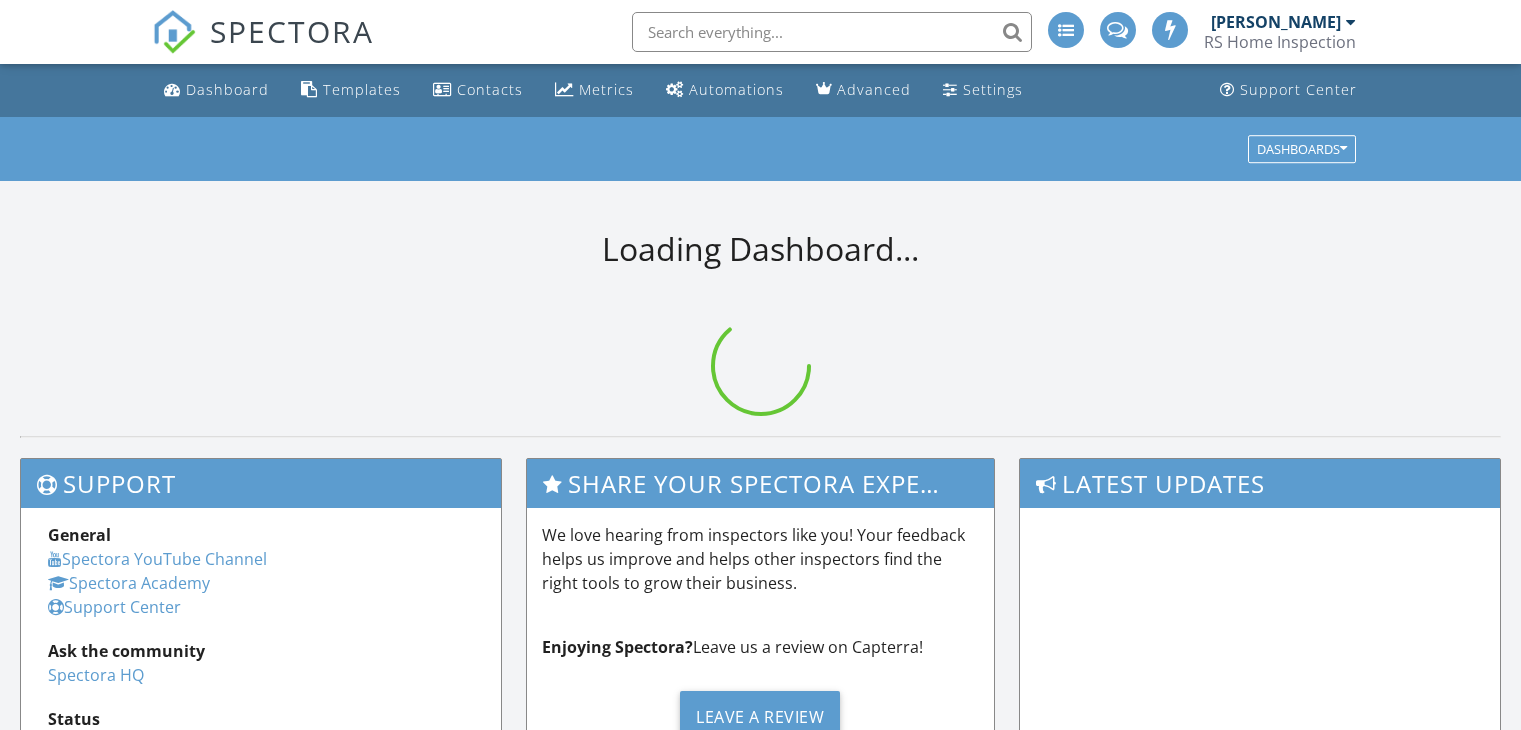scroll, scrollTop: 0, scrollLeft: 0, axis: both 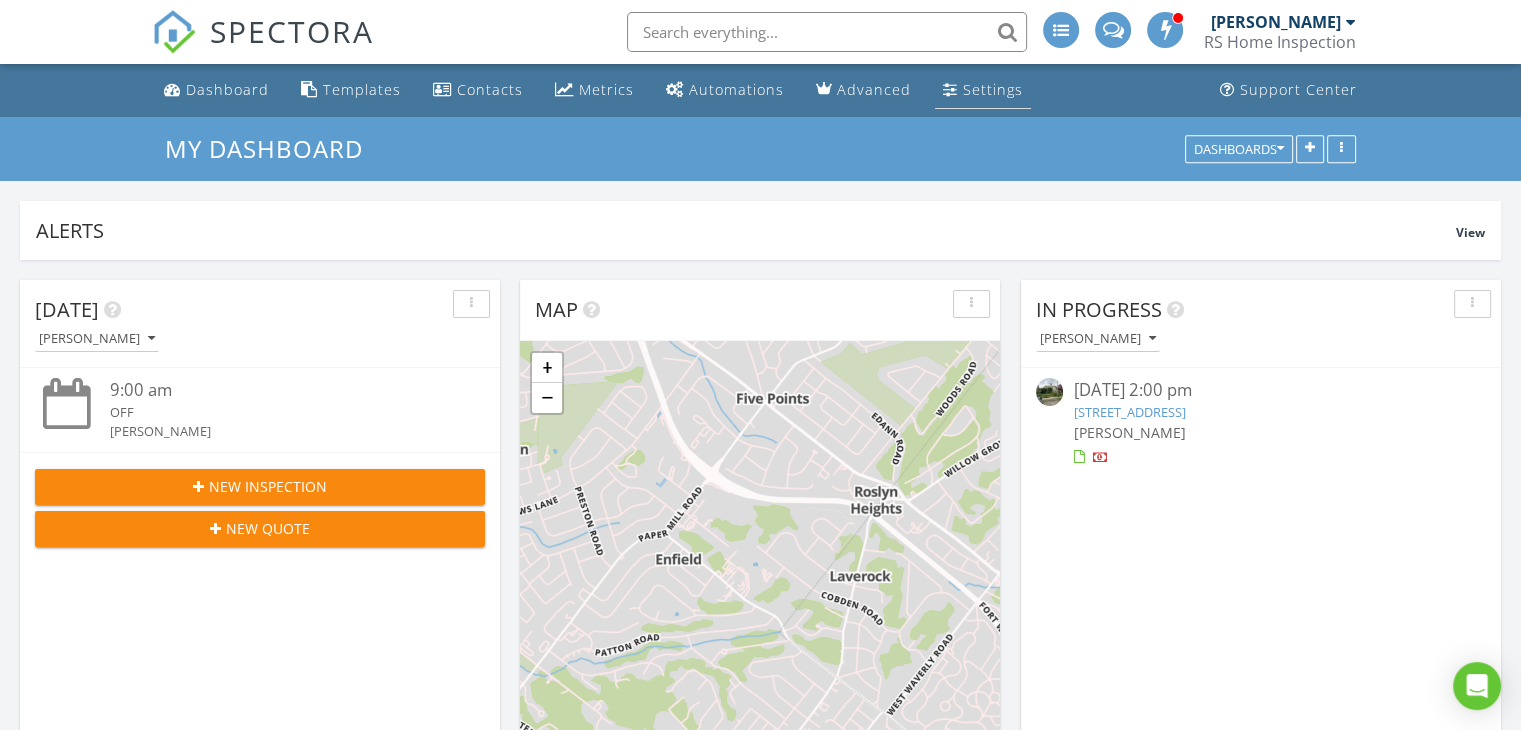 click on "Settings" at bounding box center [993, 89] 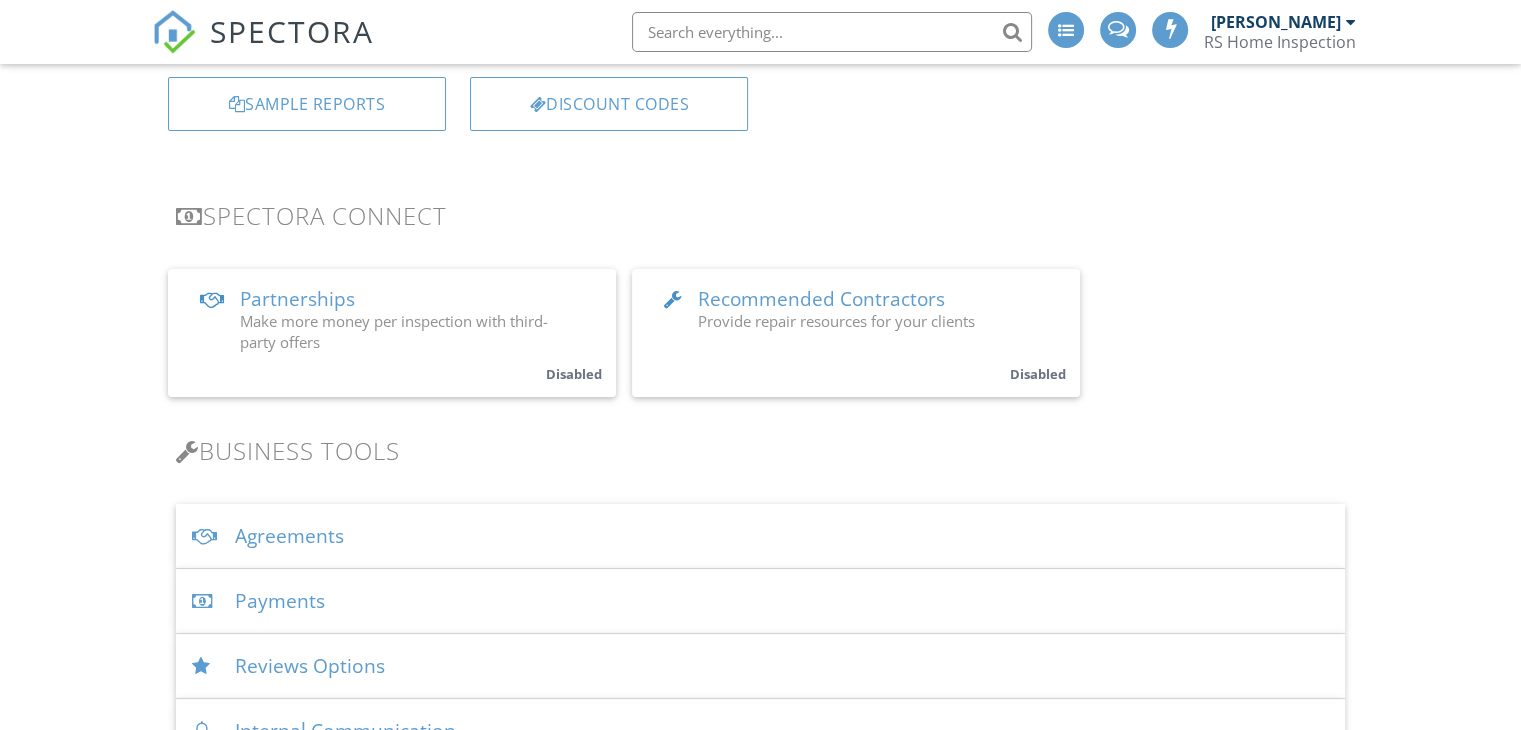 click on "Payments" at bounding box center [760, 601] 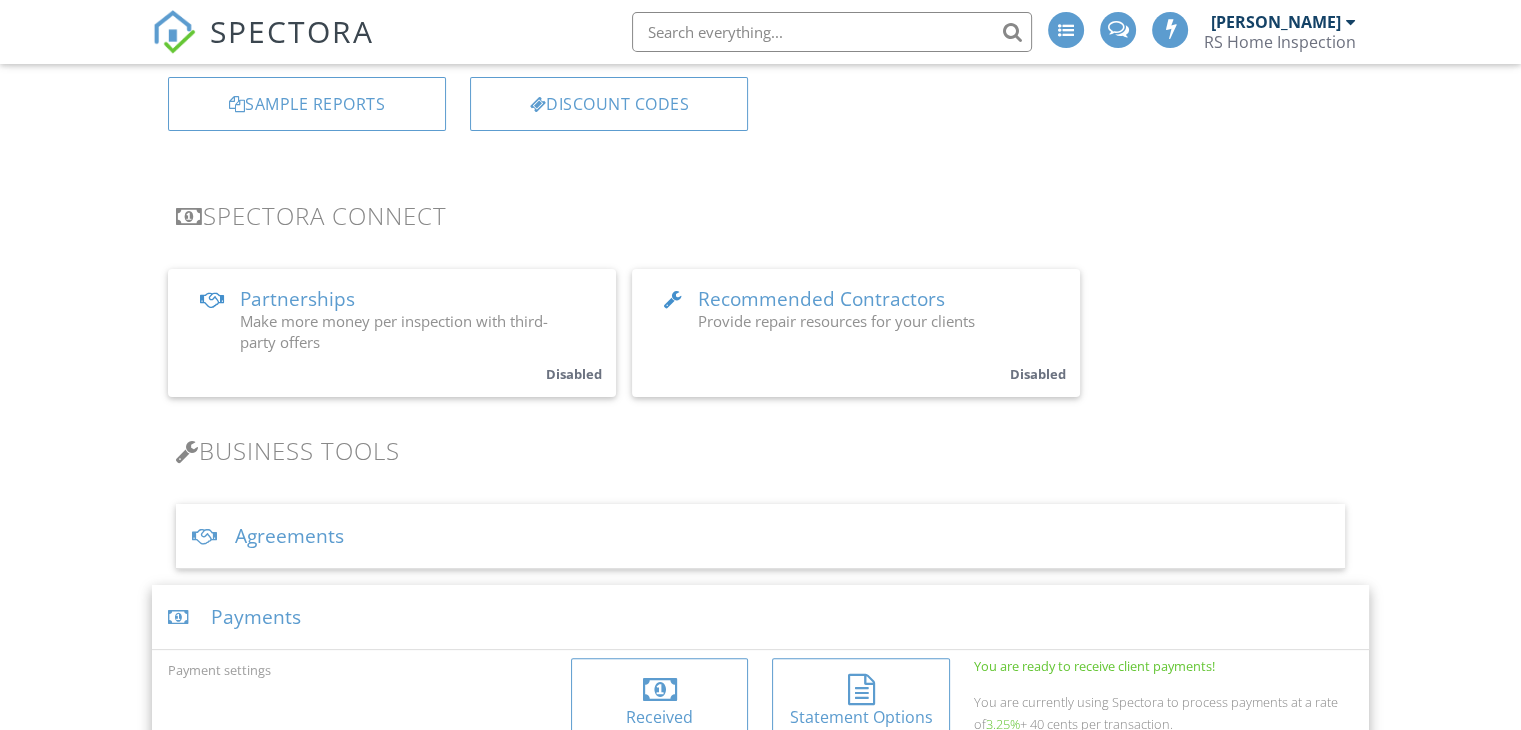 scroll, scrollTop: 300, scrollLeft: 0, axis: vertical 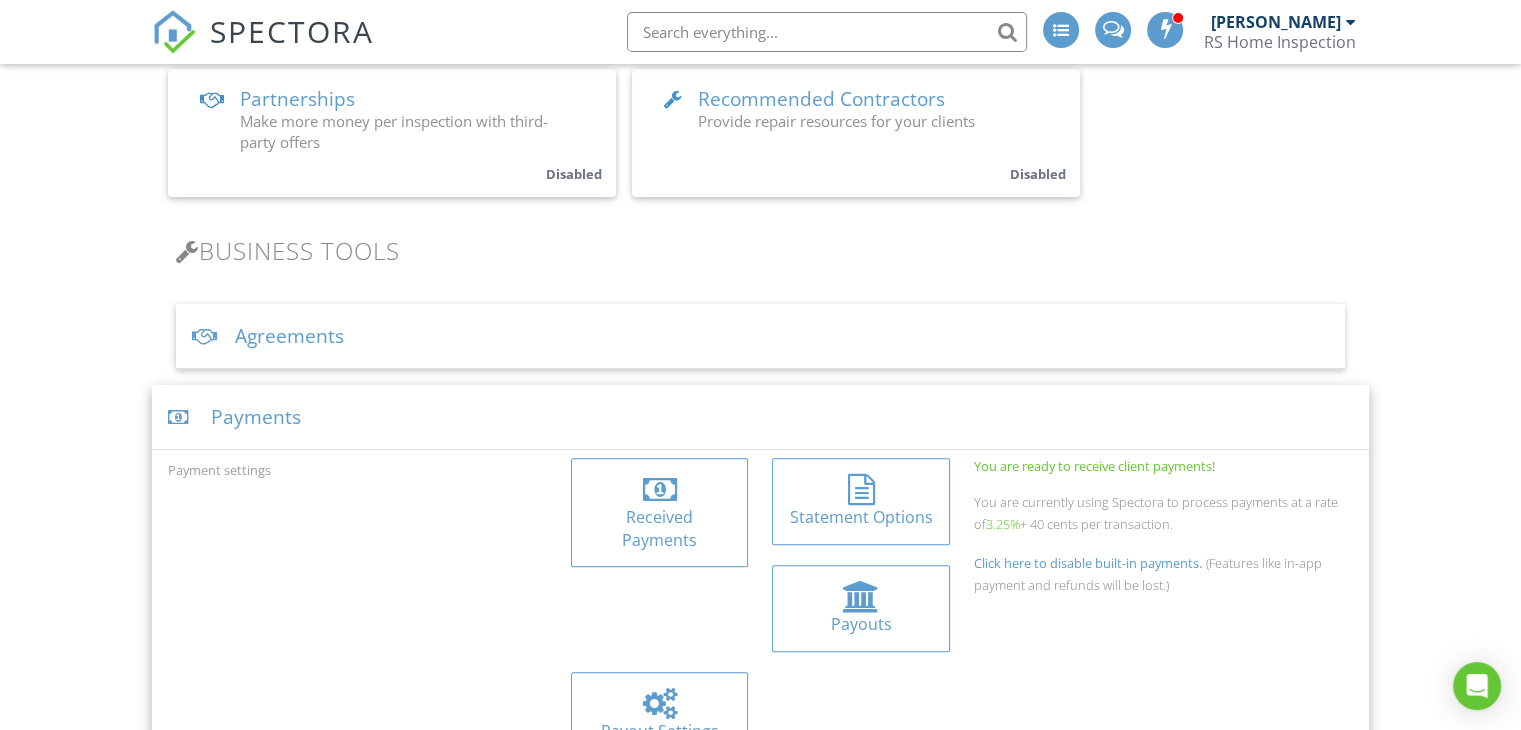 click on "Received Payments" at bounding box center (659, 528) 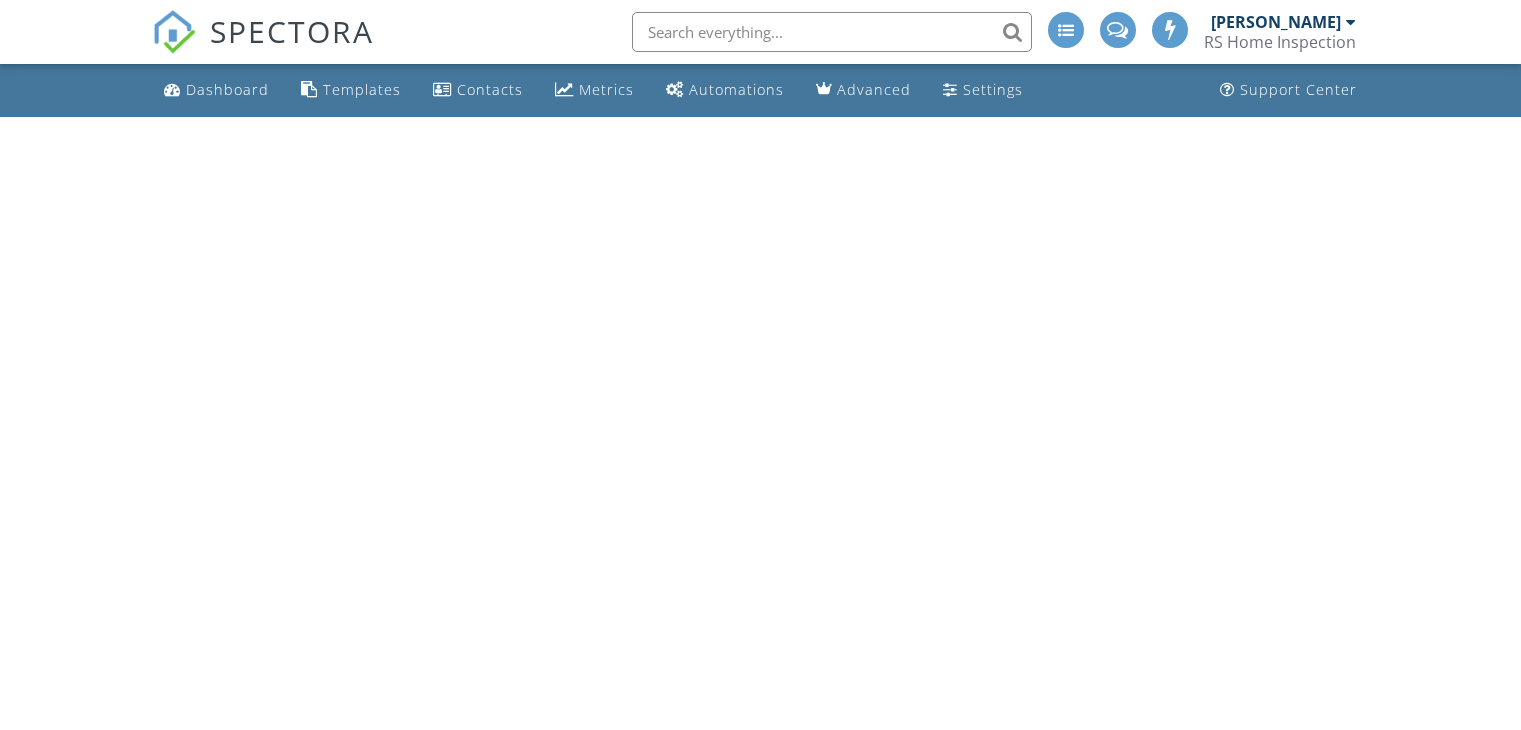 scroll, scrollTop: 0, scrollLeft: 0, axis: both 